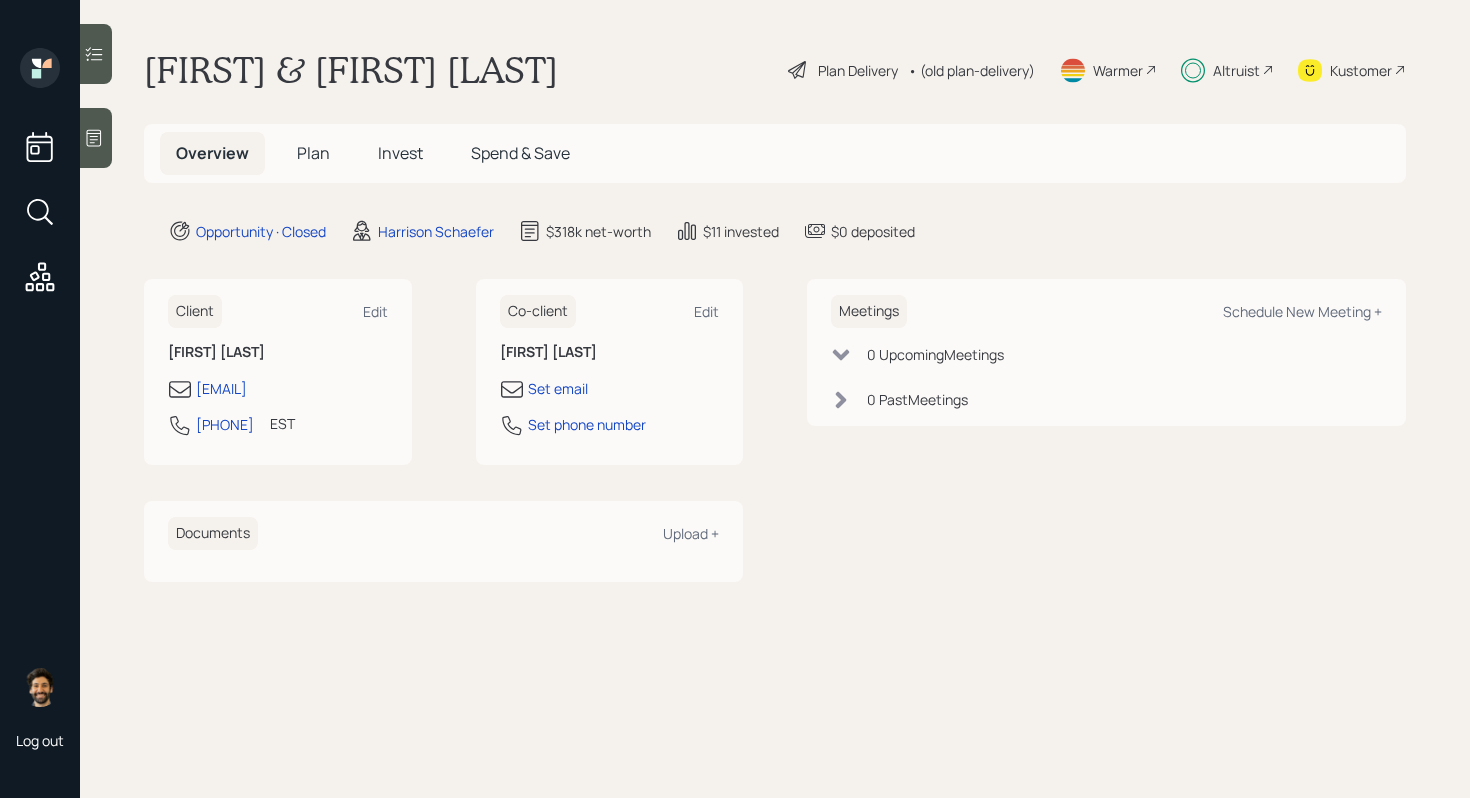 scroll, scrollTop: 0, scrollLeft: 0, axis: both 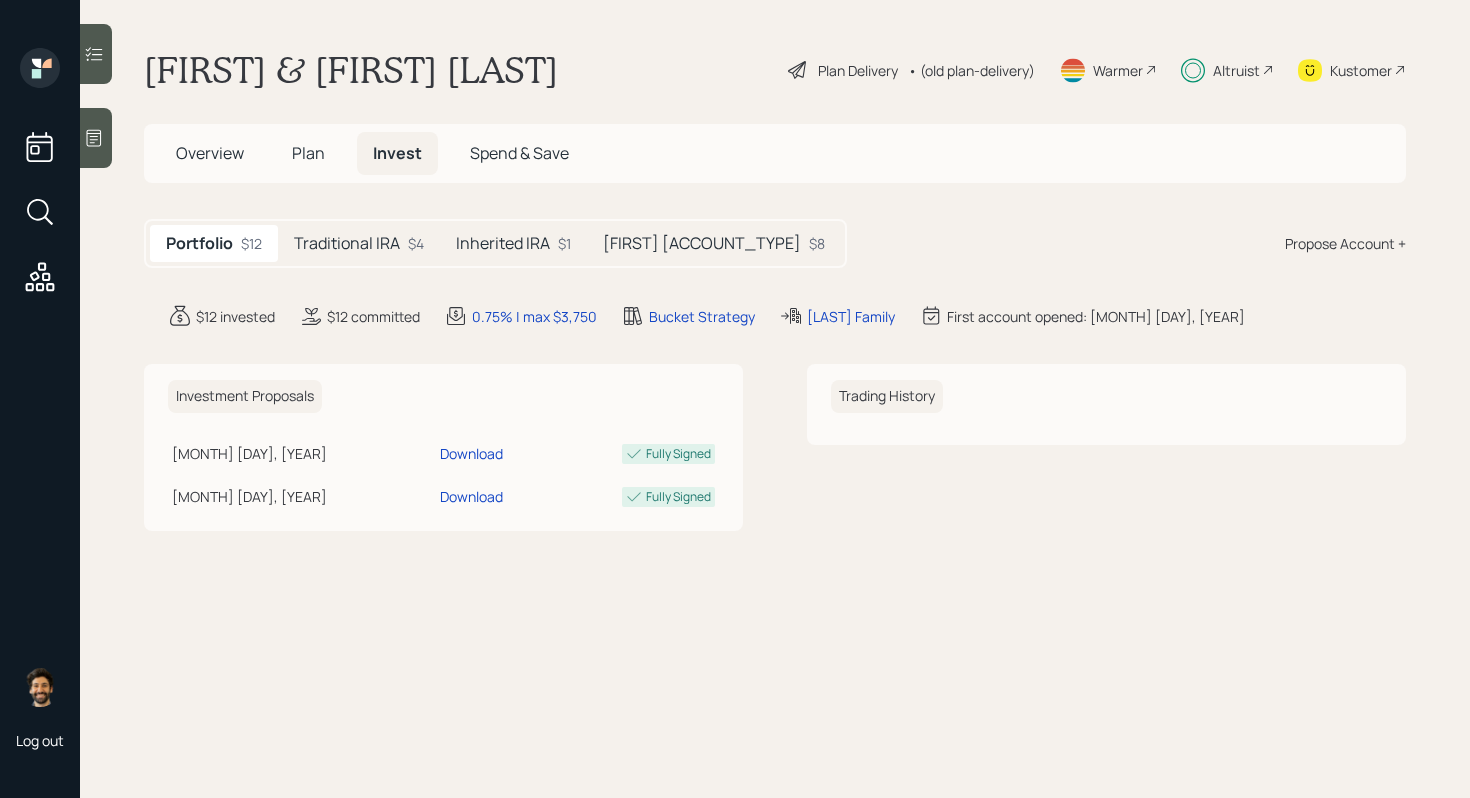 click on "$4" at bounding box center (416, 243) 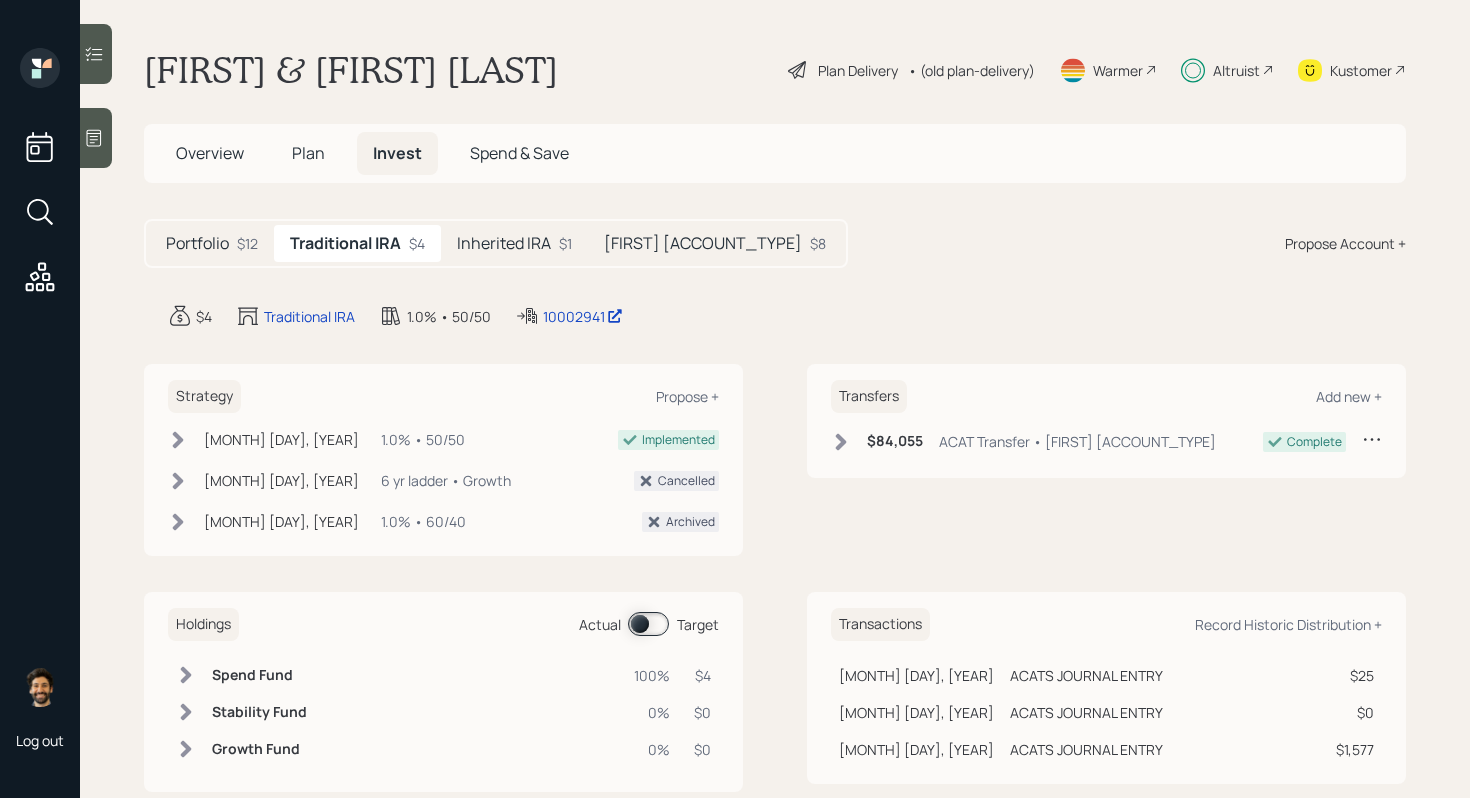 click on "Inherited IRA" at bounding box center [504, 243] 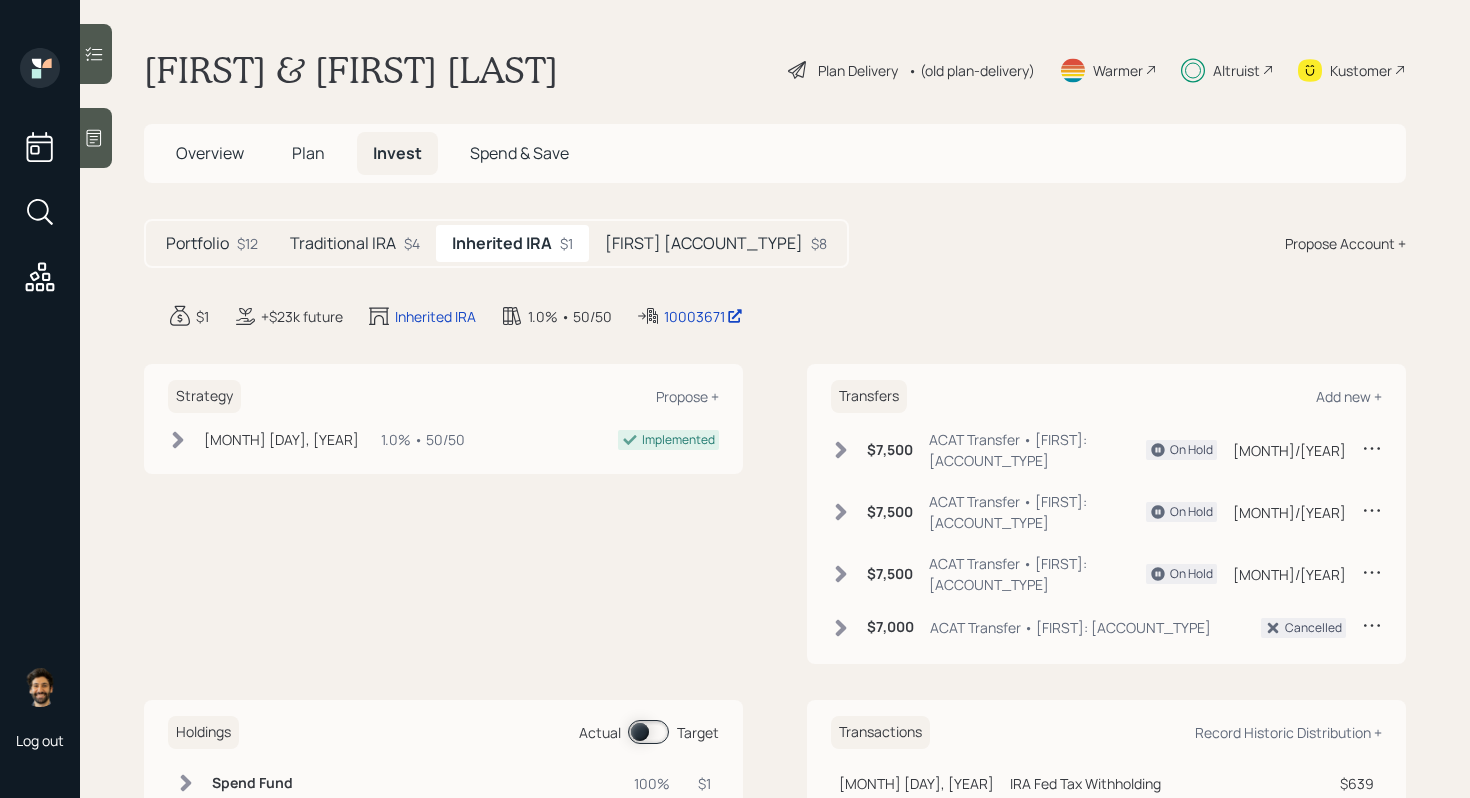 click on "[FIRST] [ACCOUNT_TYPE]" at bounding box center (704, 243) 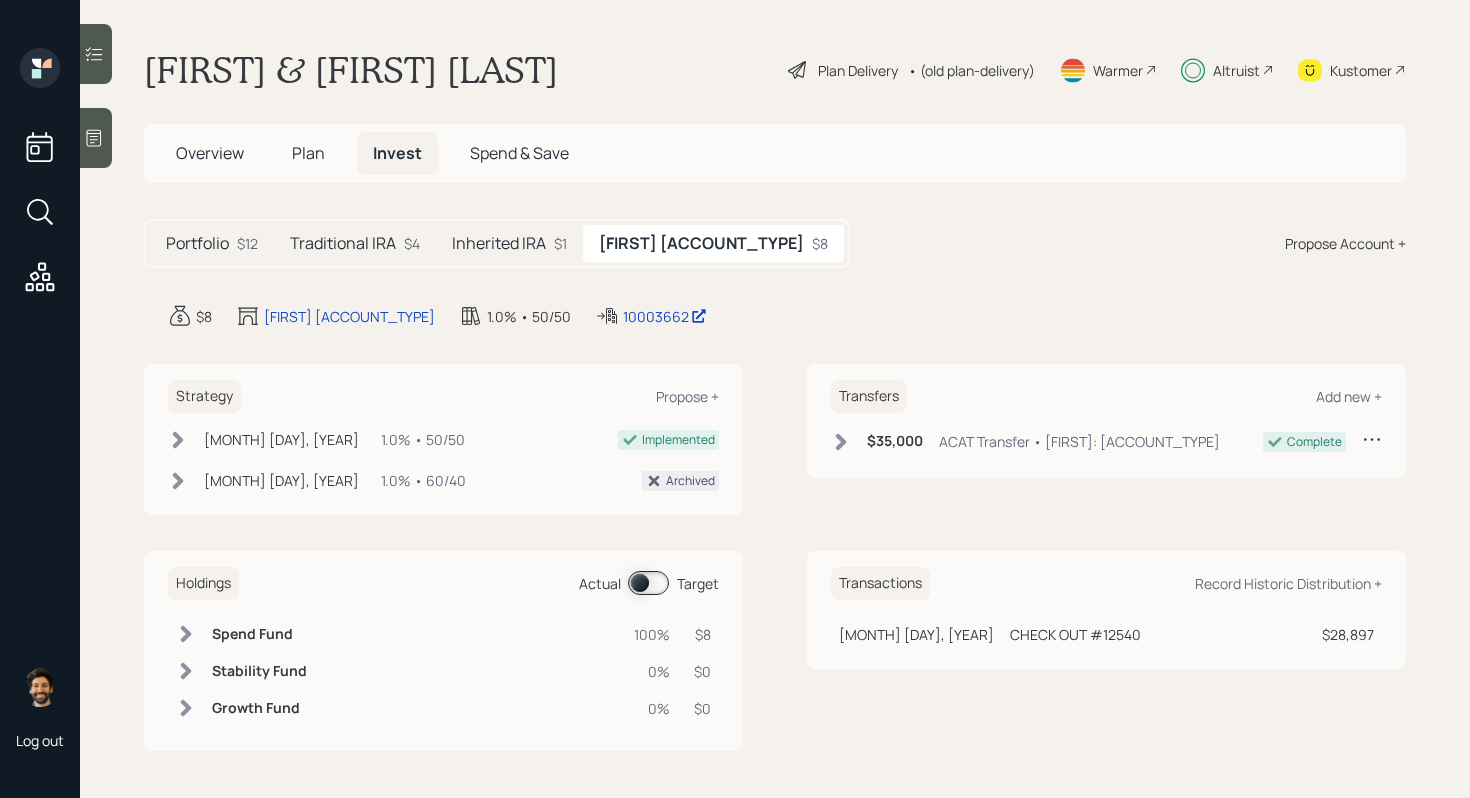 click on "Inherited IRA" at bounding box center (499, 243) 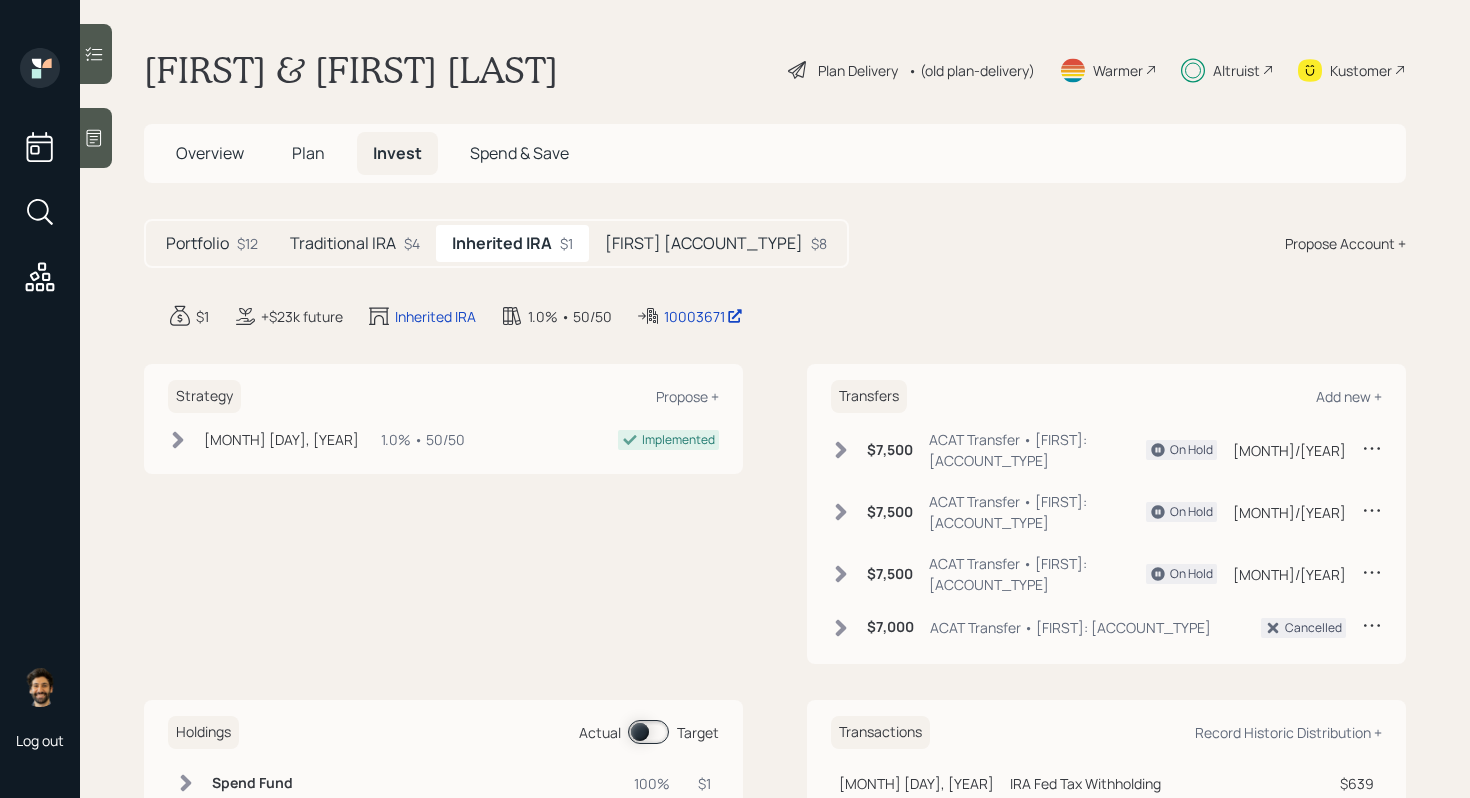 click on "Traditional IRA" at bounding box center (343, 243) 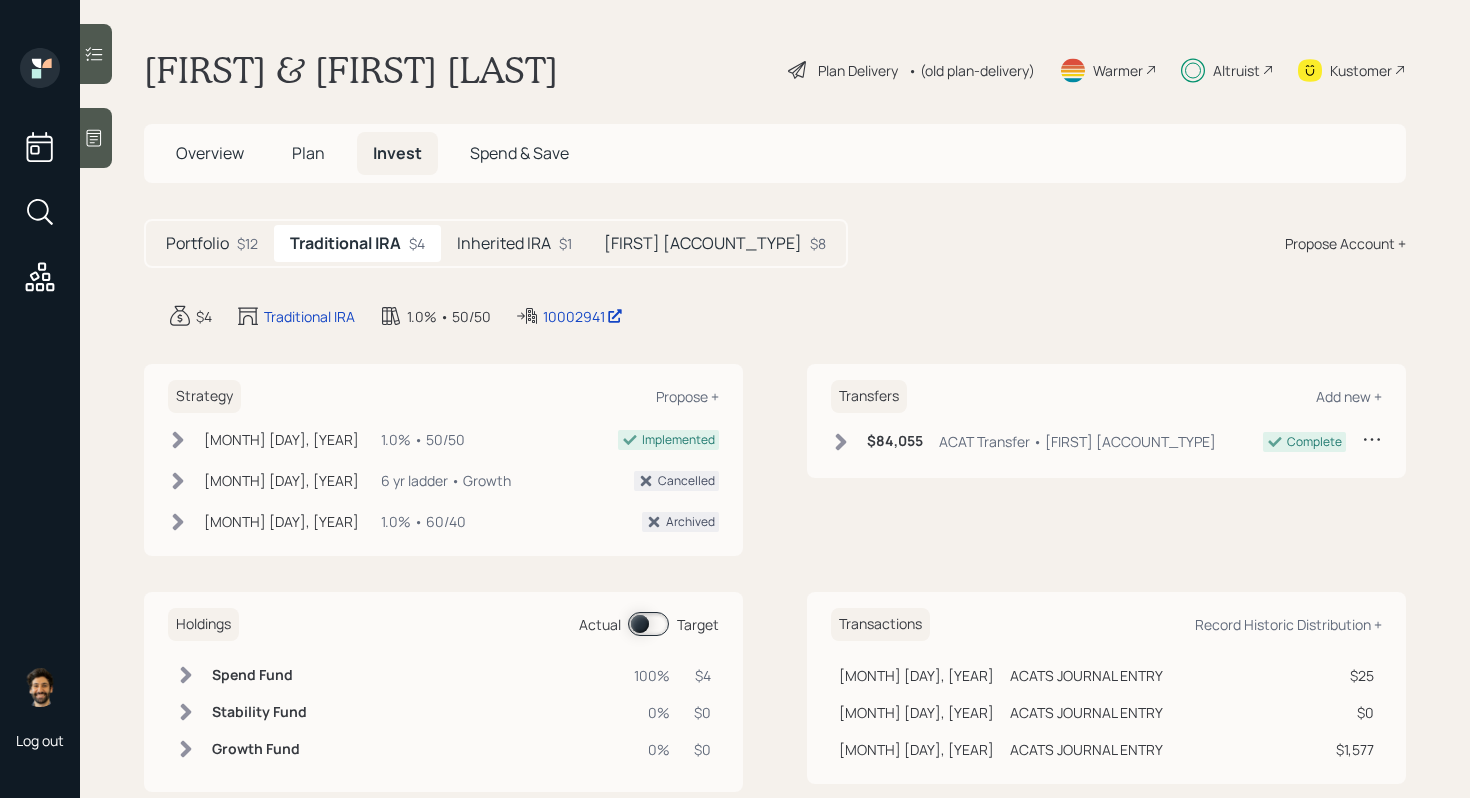 click on "Inherited IRA" at bounding box center [504, 243] 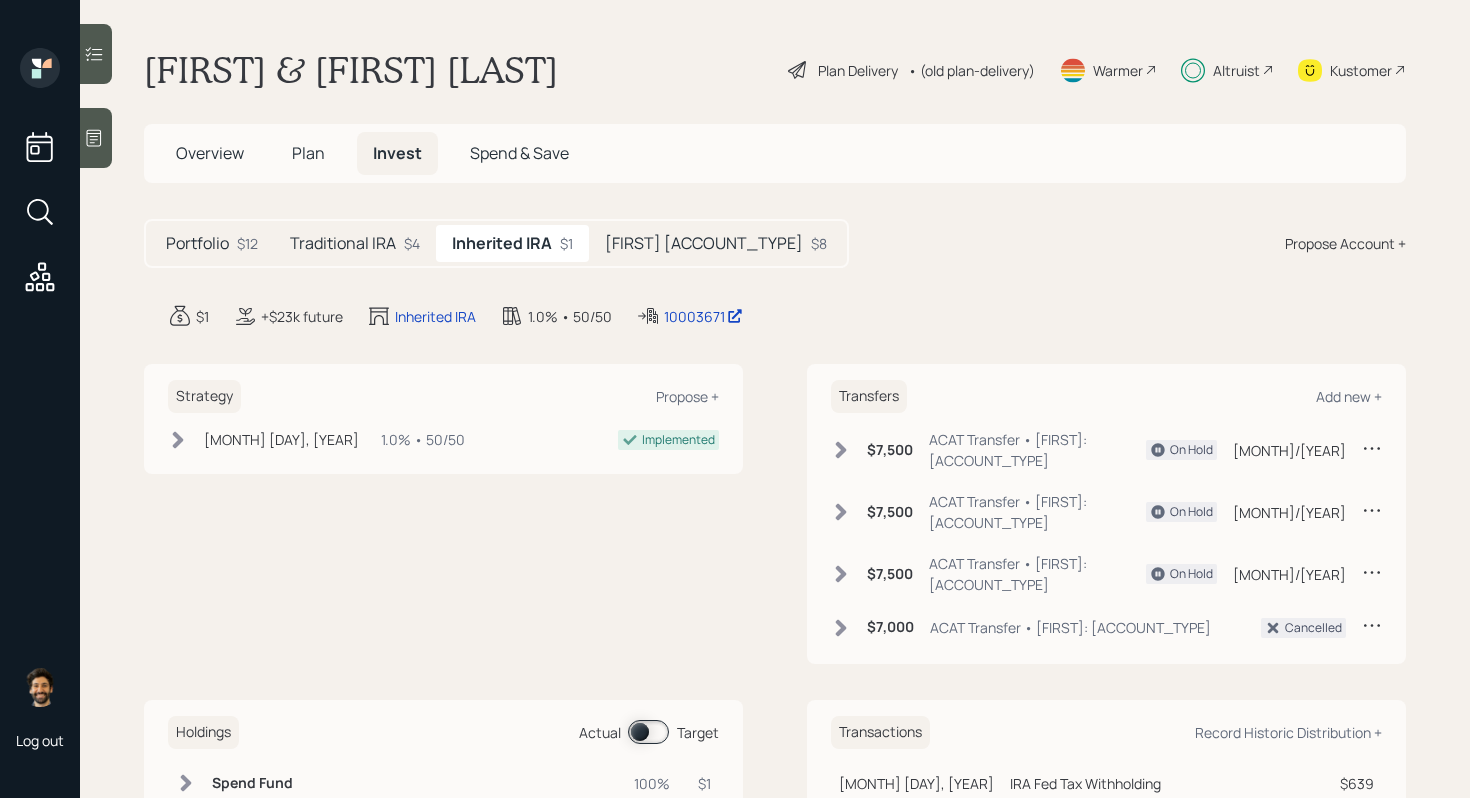 click on "[FIRST] [ACCOUNT_TYPE]" at bounding box center (704, 243) 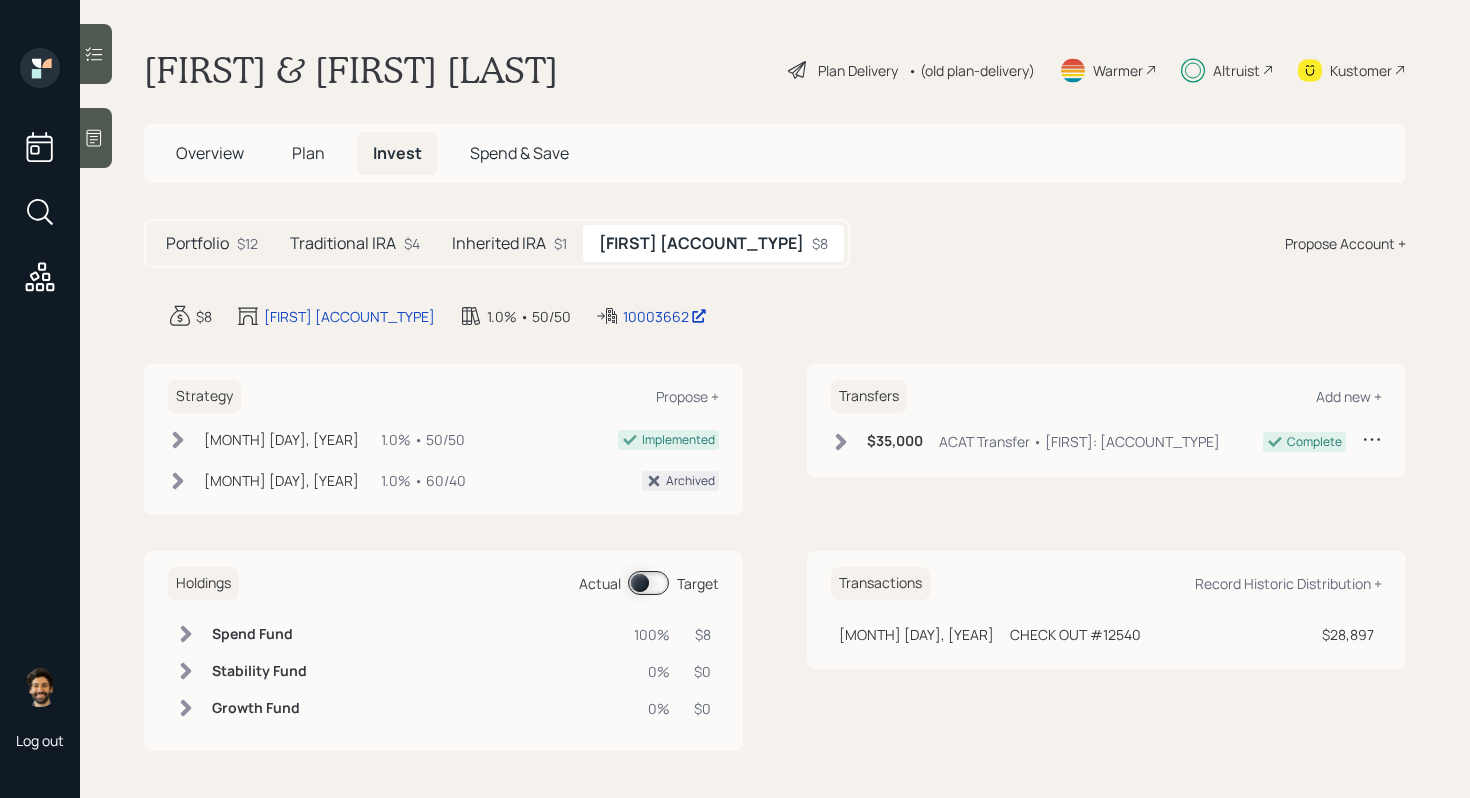 click on "$1" at bounding box center (560, 243) 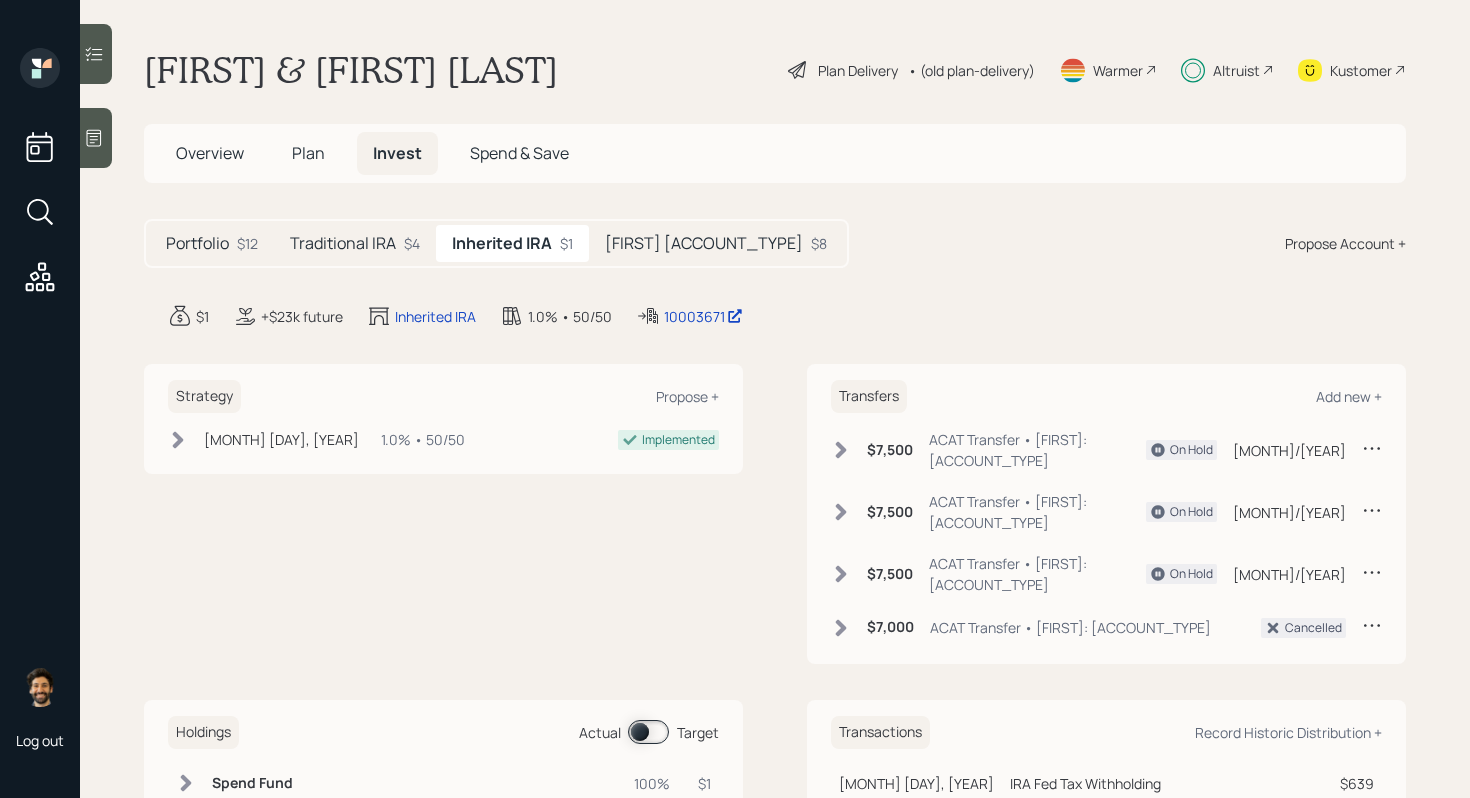 click on "[ACCOUNT_TYPE] [CURRENCY]" at bounding box center [355, 243] 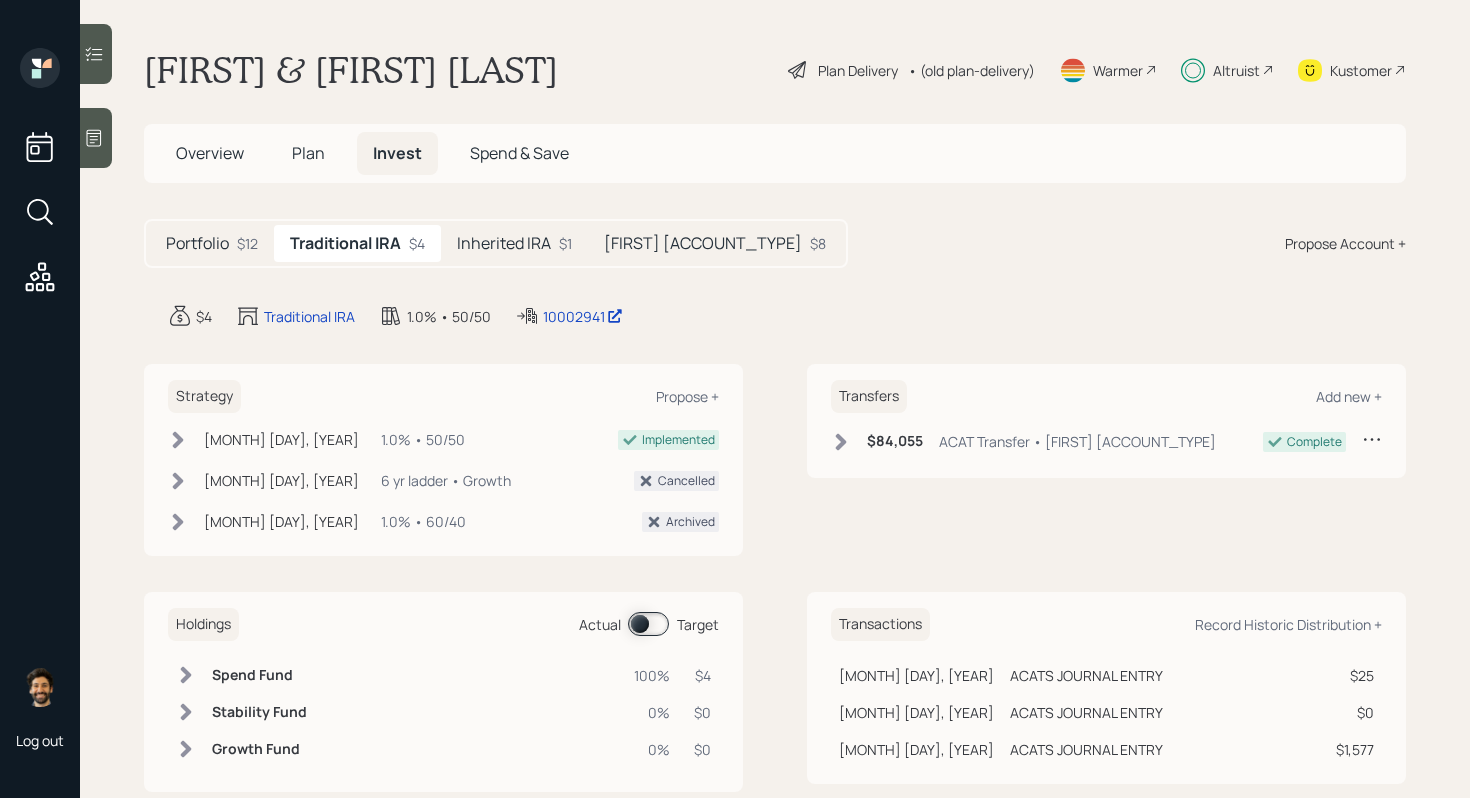 click on "Inherited IRA" at bounding box center (504, 243) 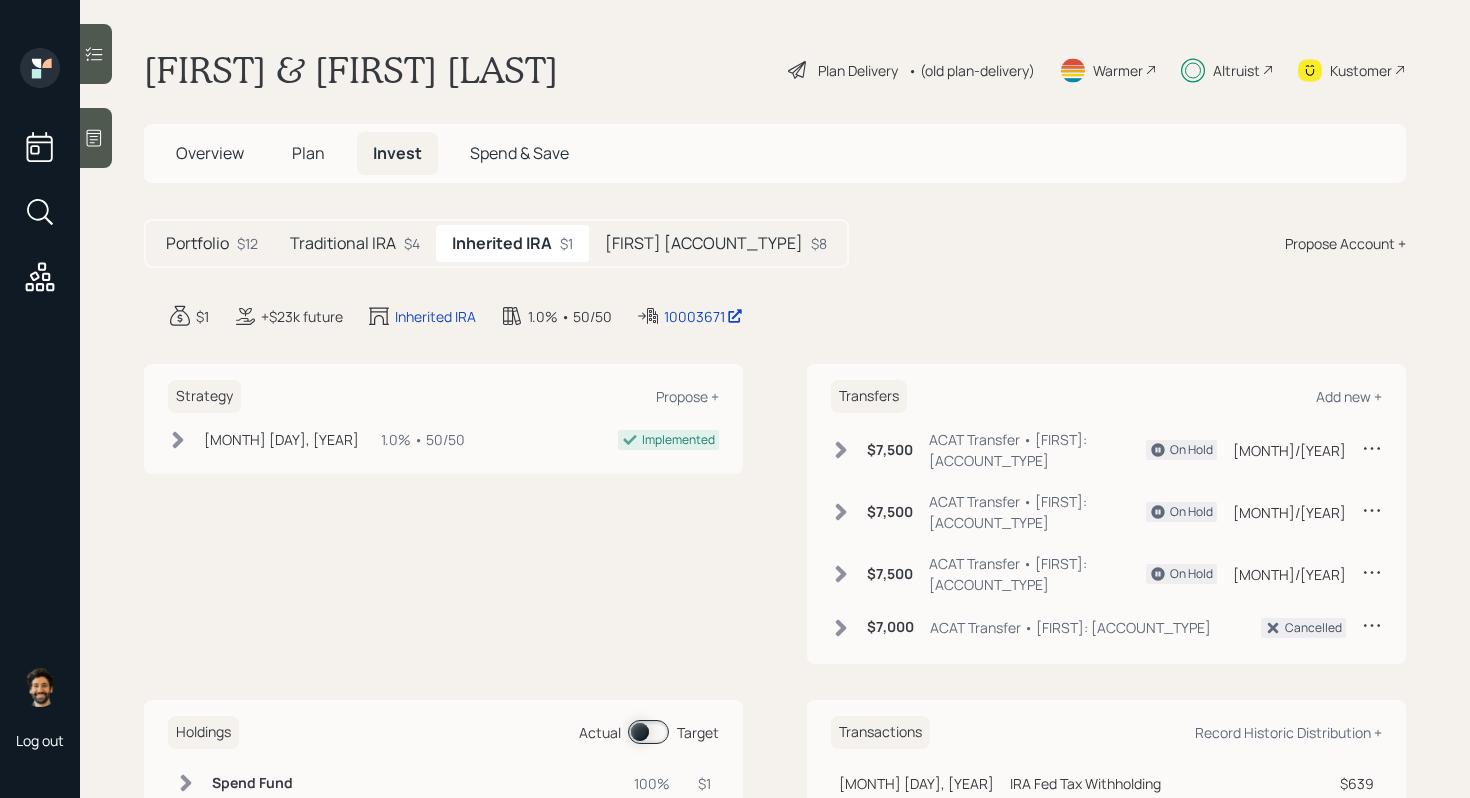 click on "[ACCOUNT_TYPE] [CURRENCY]" at bounding box center [355, 243] 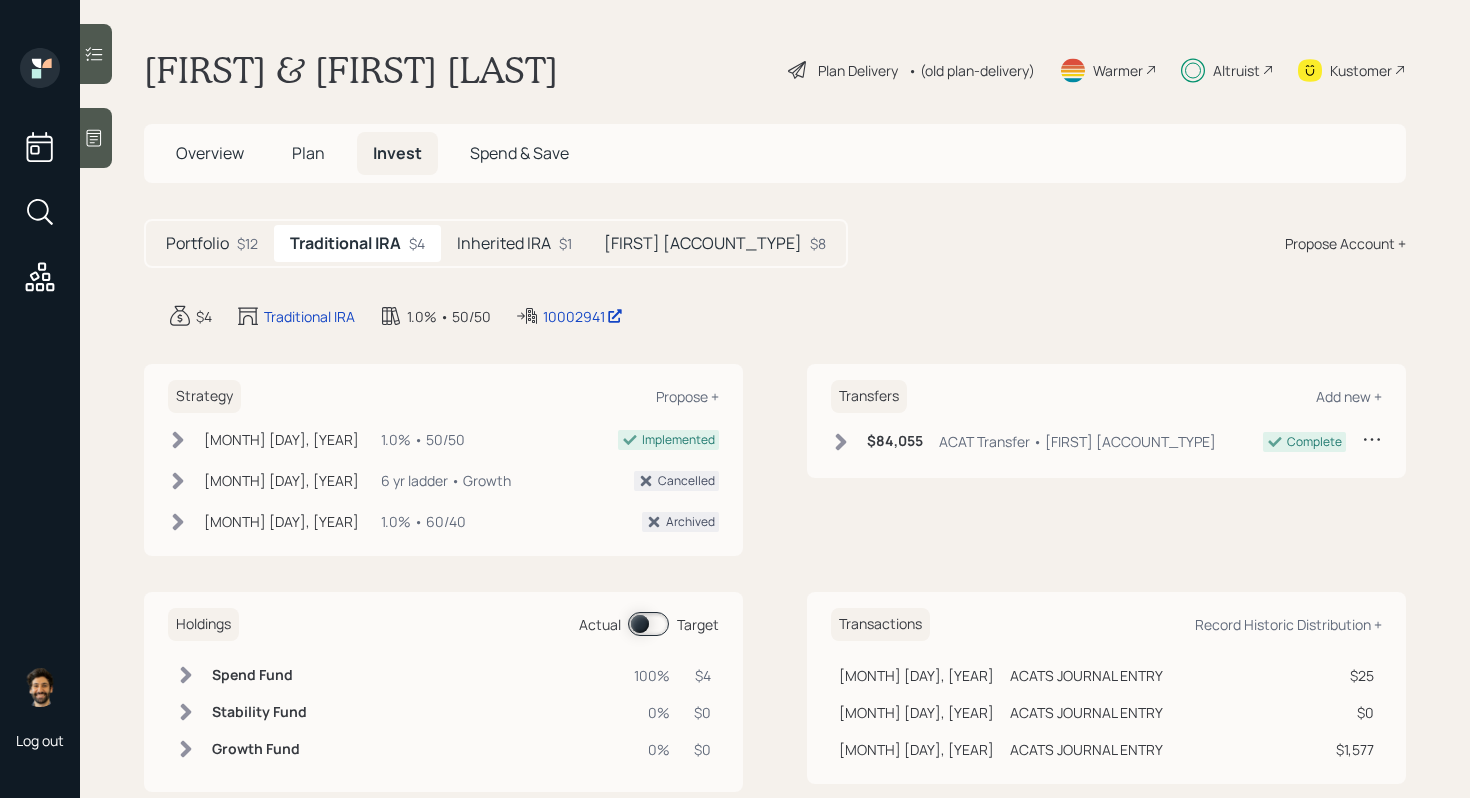click on "Inherited IRA" at bounding box center [504, 243] 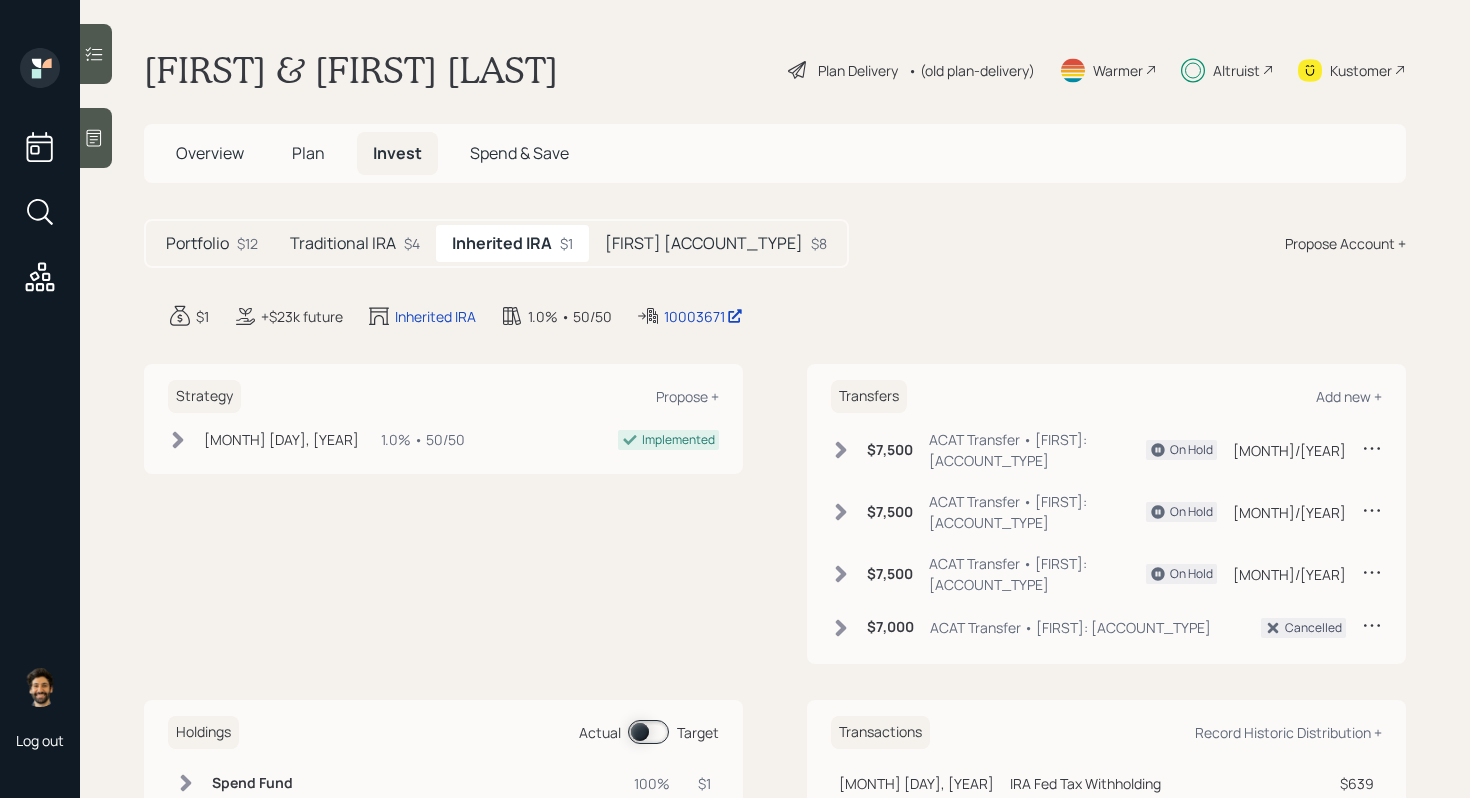 click on "[FIRST] [ACCOUNT_TYPE]" at bounding box center [704, 243] 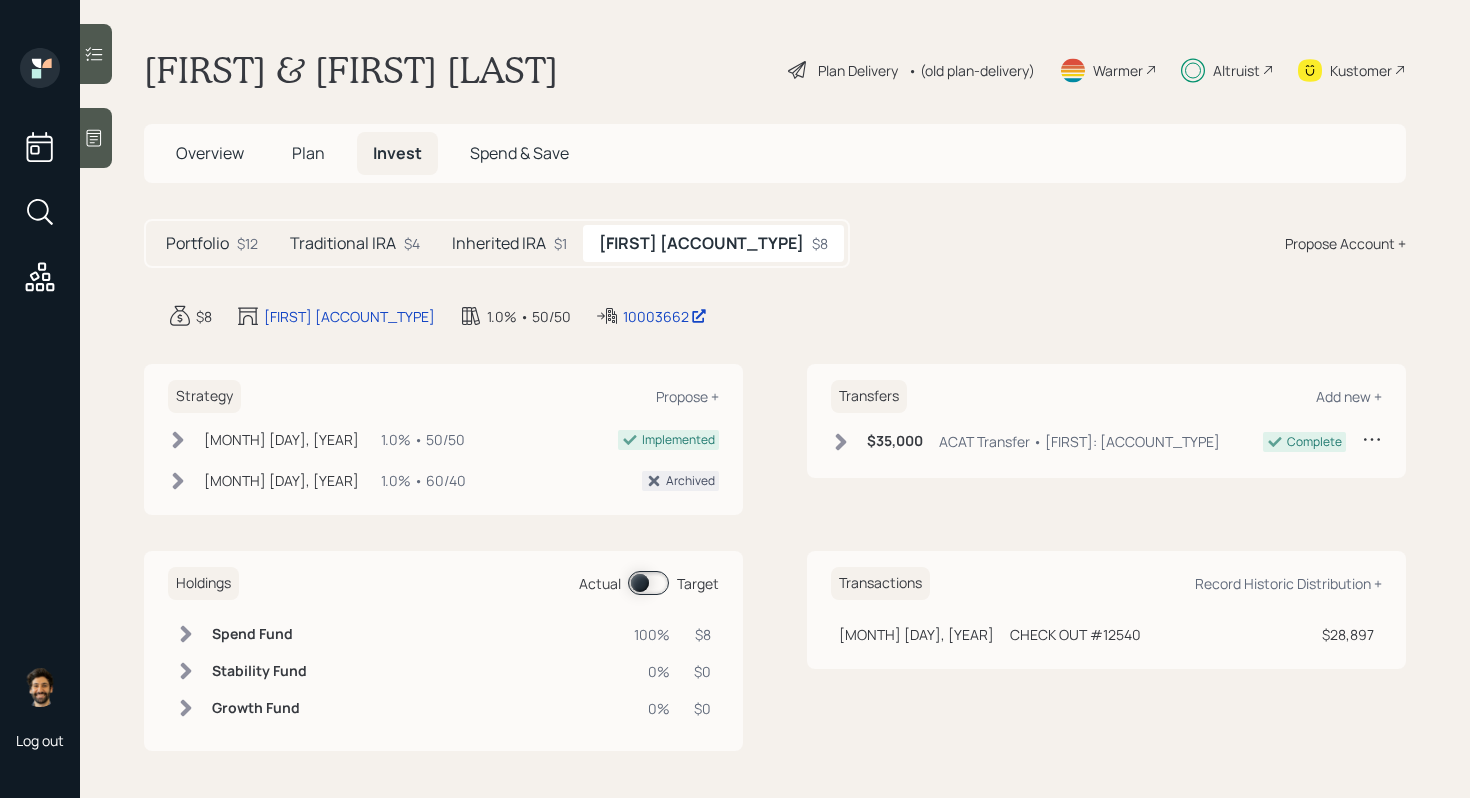 click on "Inherited IRA" at bounding box center (499, 243) 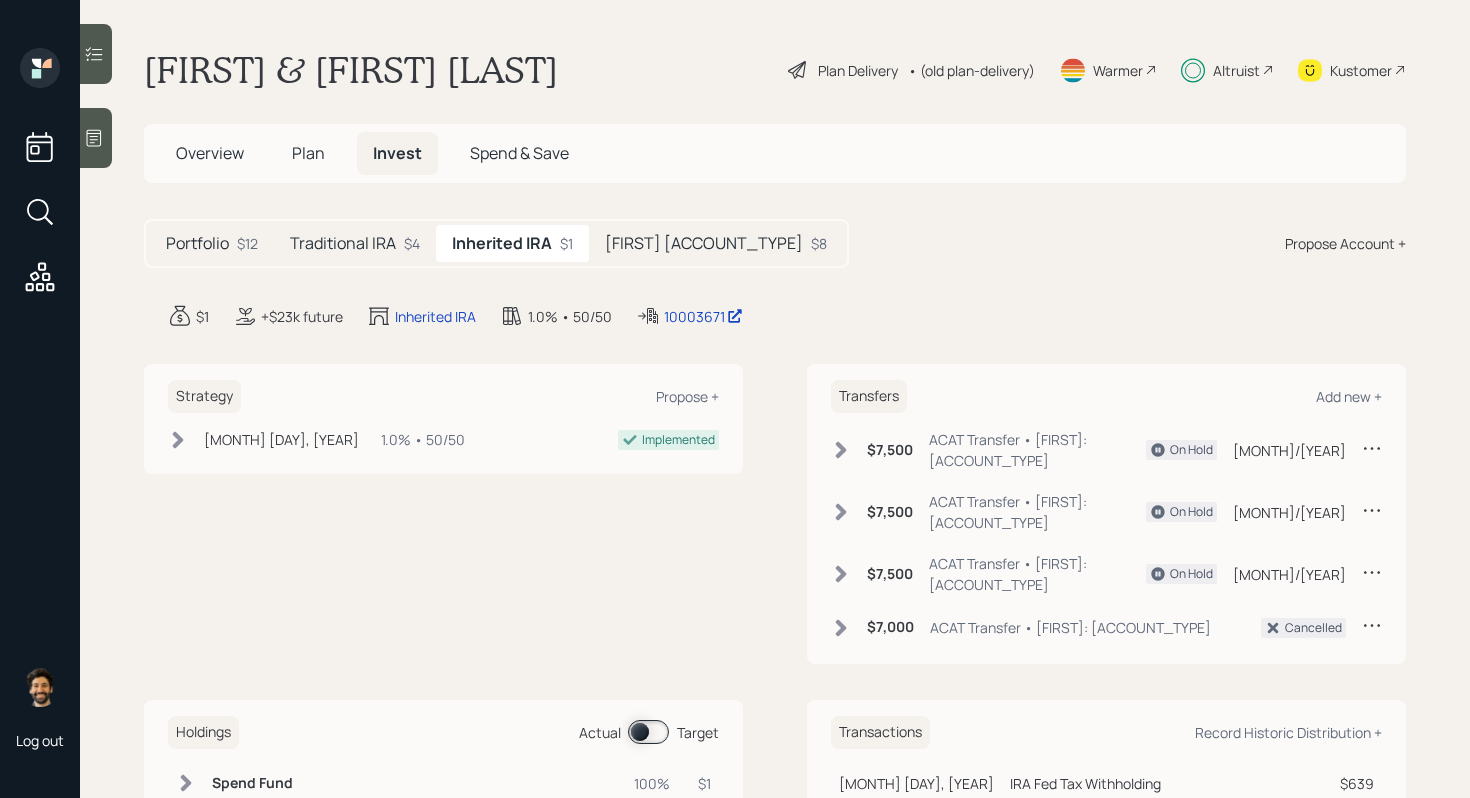 click on "[ACCOUNT_TYPE] [CURRENCY]" at bounding box center [355, 243] 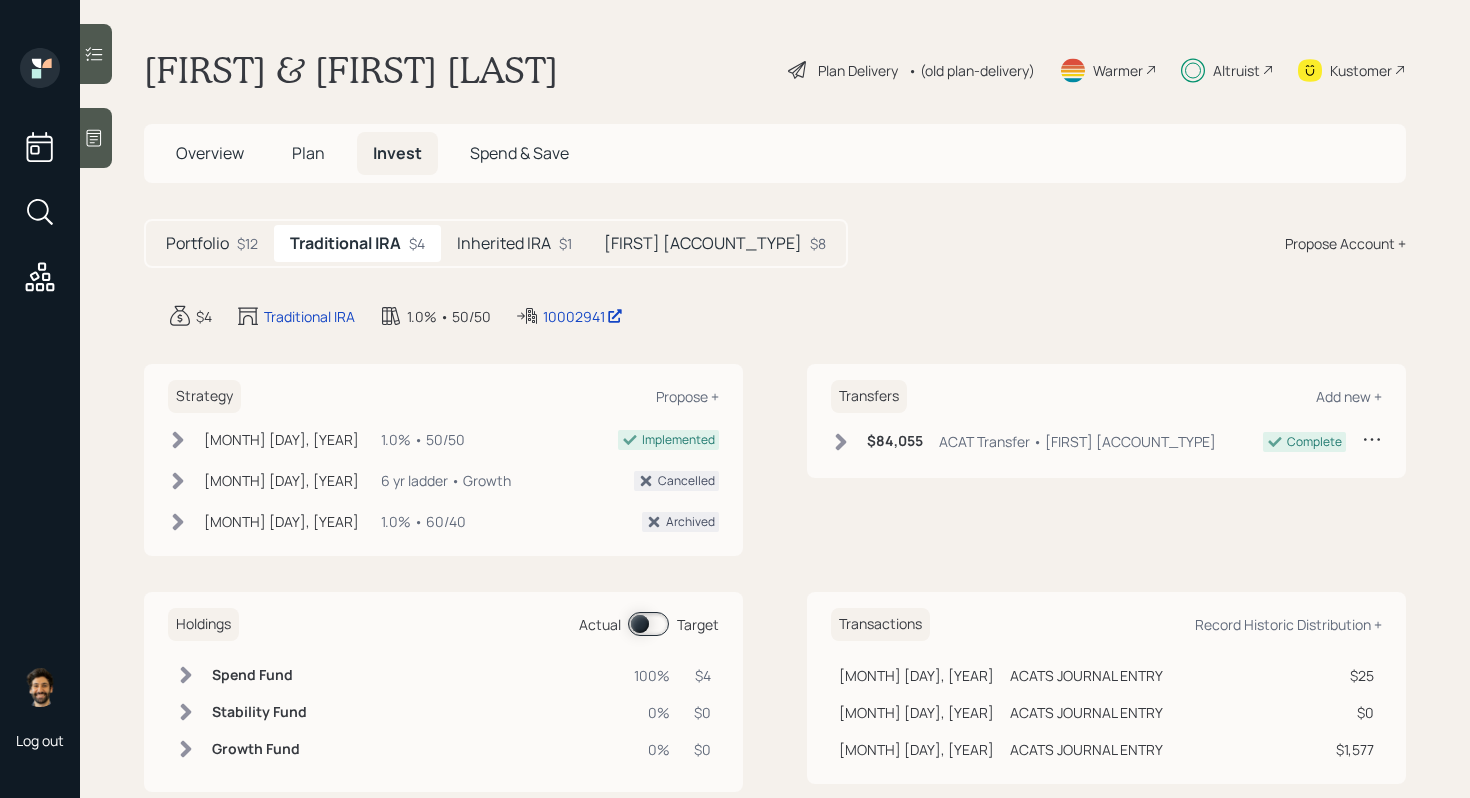 click on "Inherited IRA" at bounding box center [504, 243] 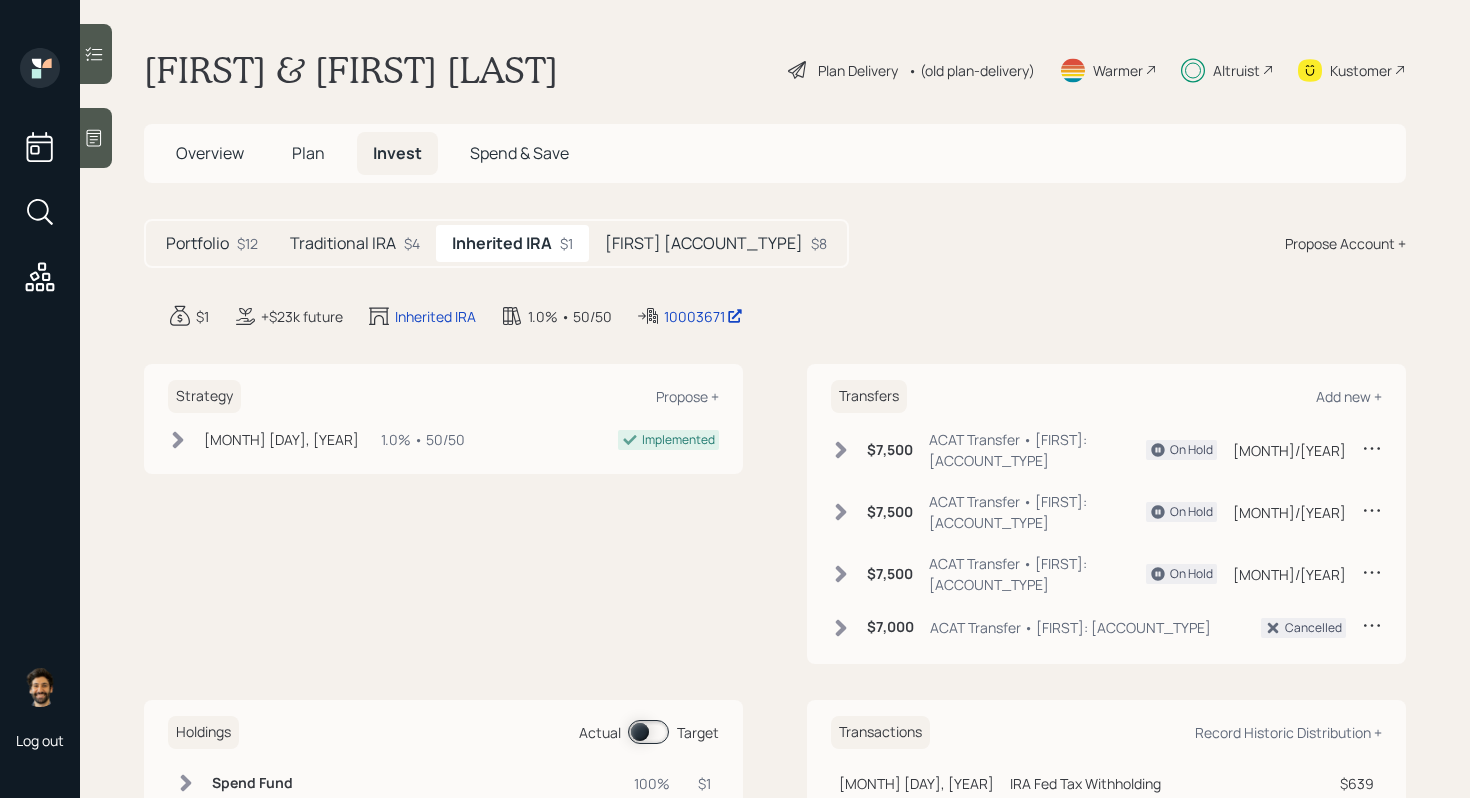 click on "[FIRST] [ACCOUNT_TYPE] [CURRENCY]" at bounding box center [716, 243] 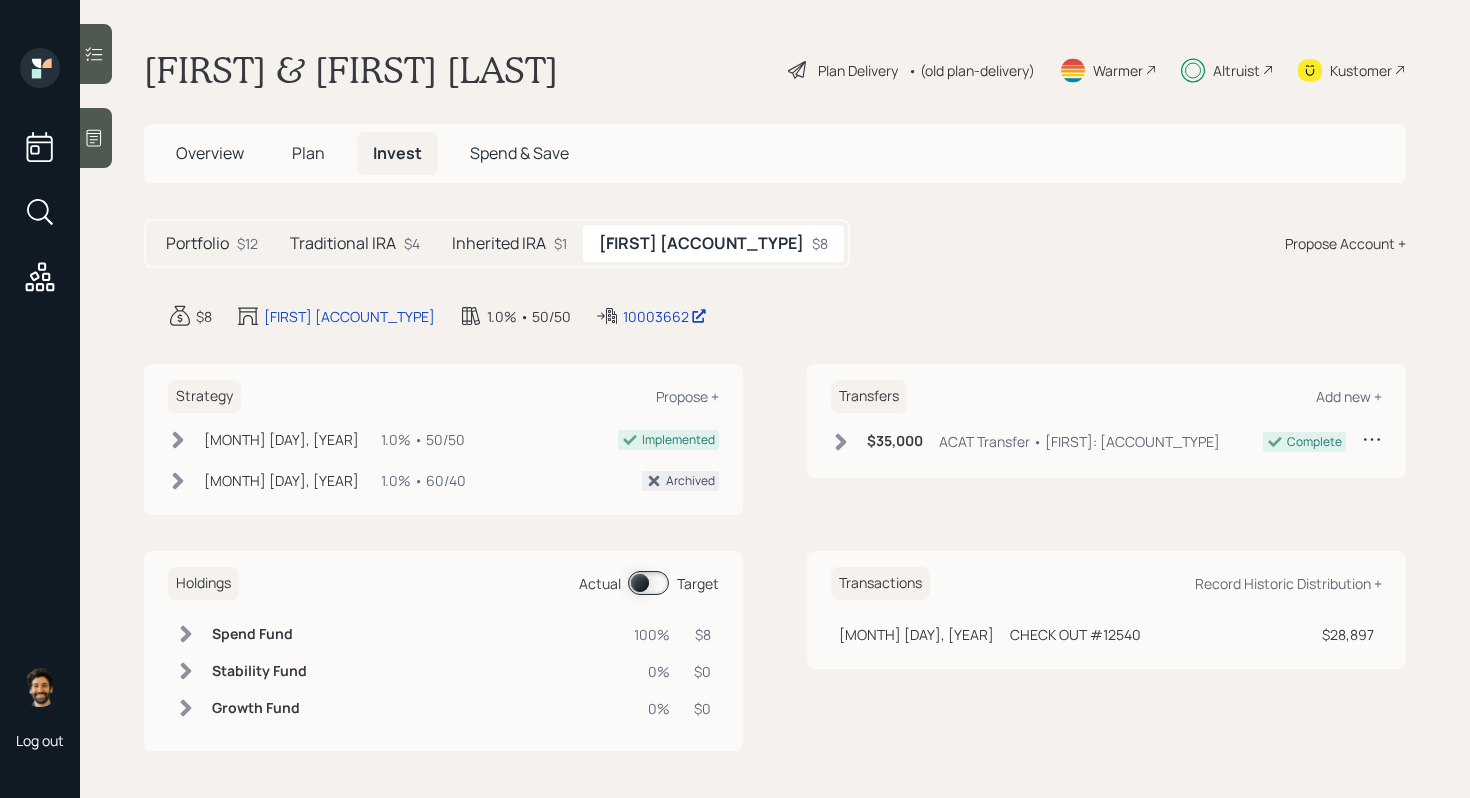 click on "[ACCOUNT_TYPE] [CURRENCY]" at bounding box center (355, 243) 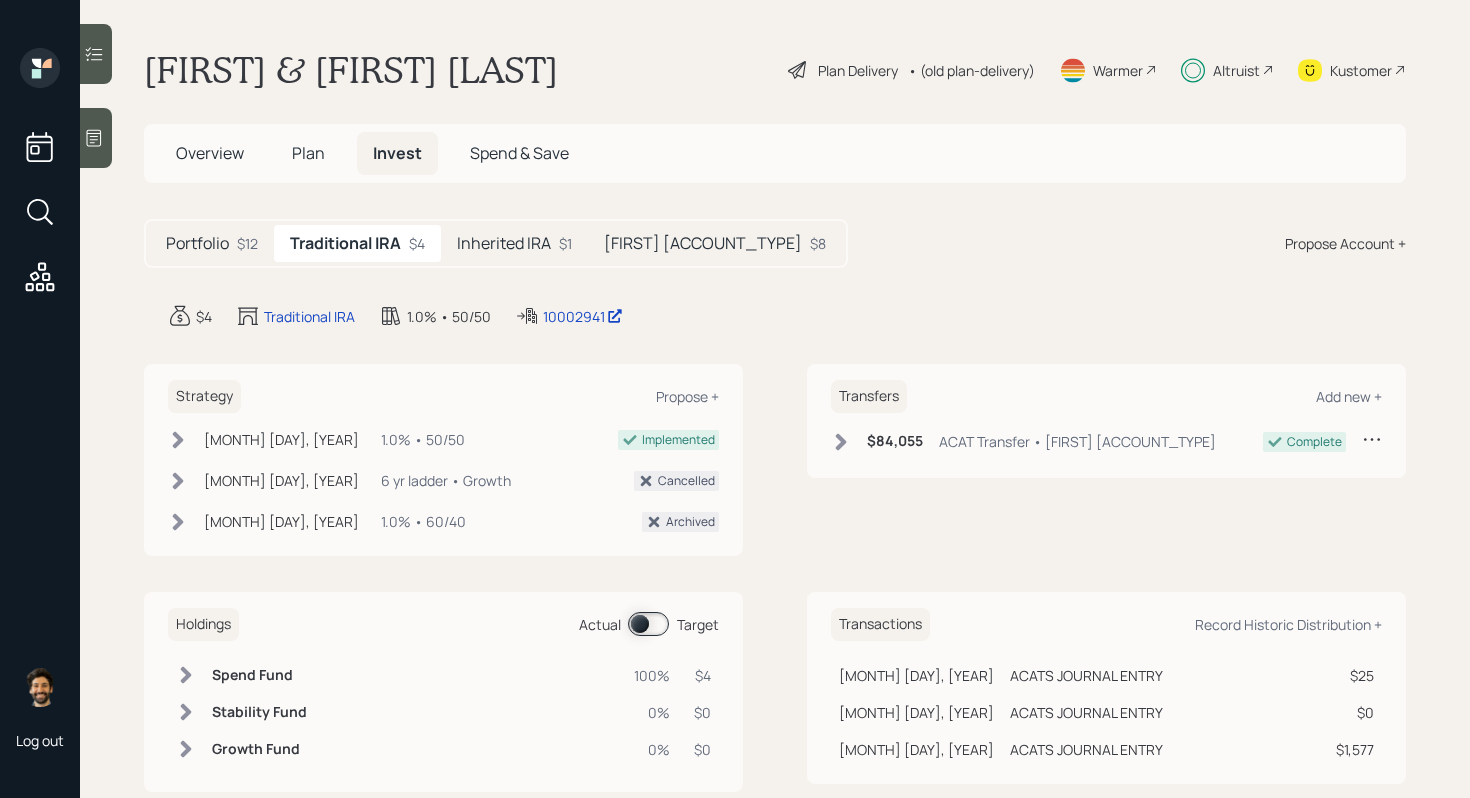 click on "Inherited IRA" at bounding box center (504, 243) 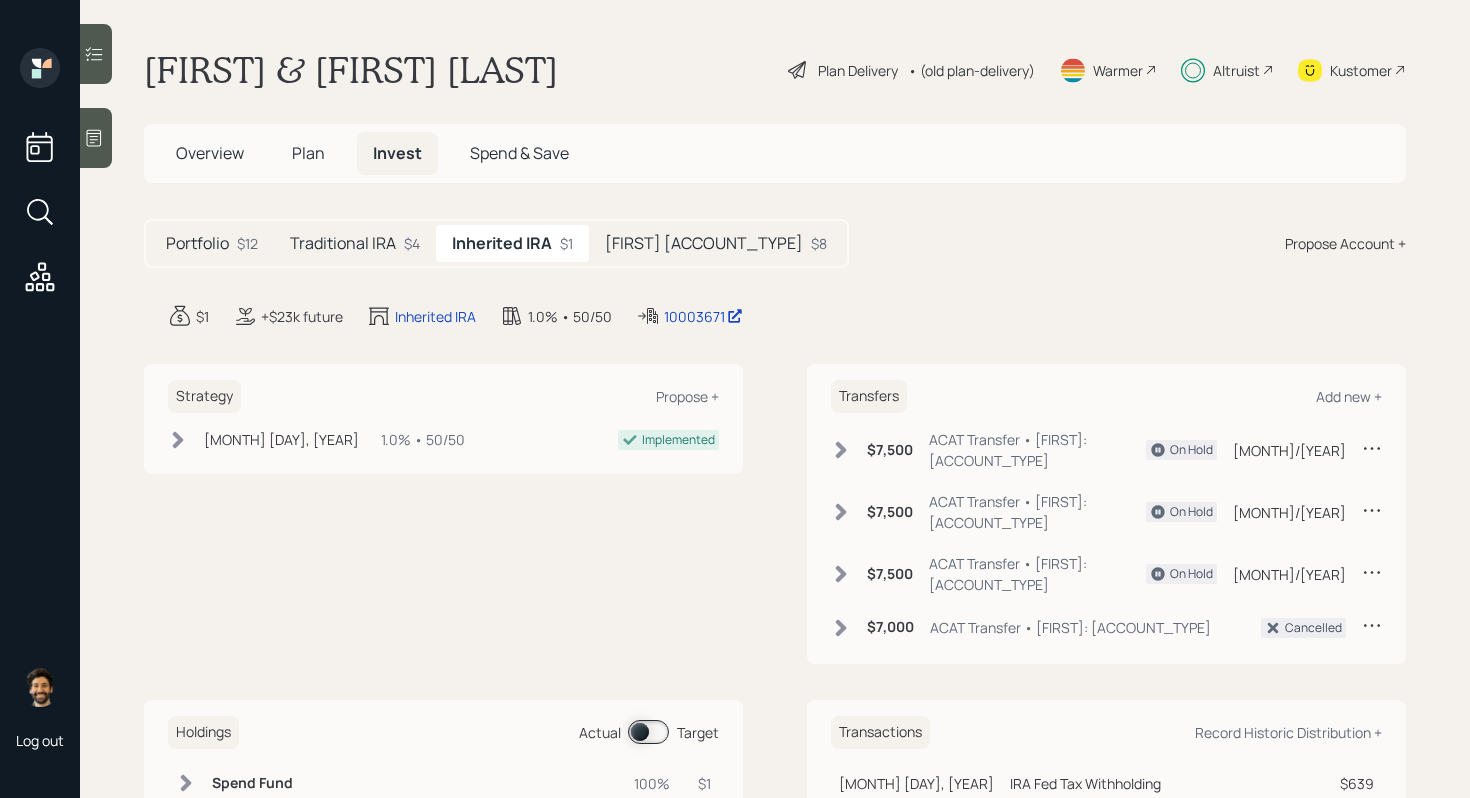 click on "[FIRST] [ACCOUNT_TYPE]" at bounding box center (704, 243) 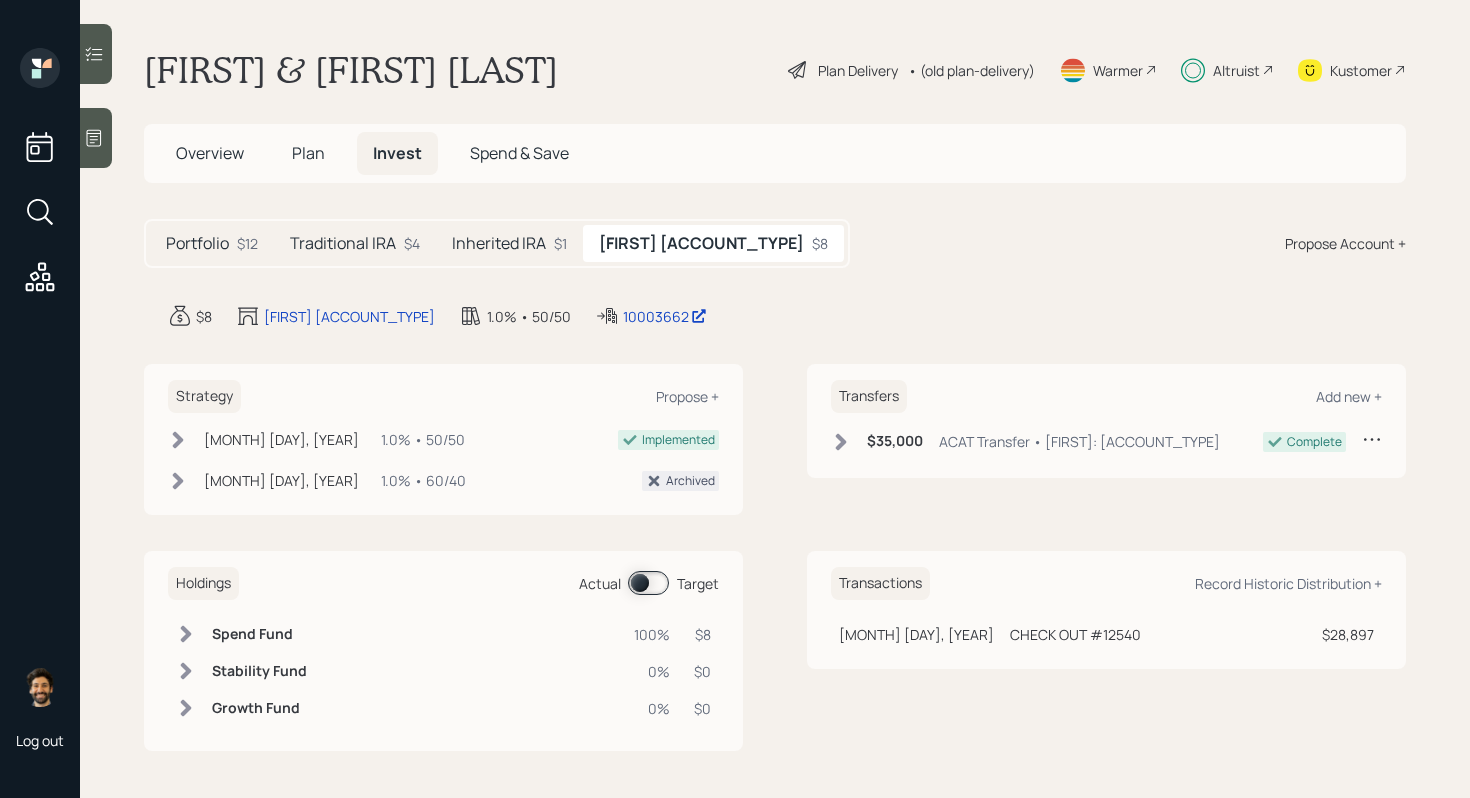 click on "Inherited IRA" at bounding box center (499, 243) 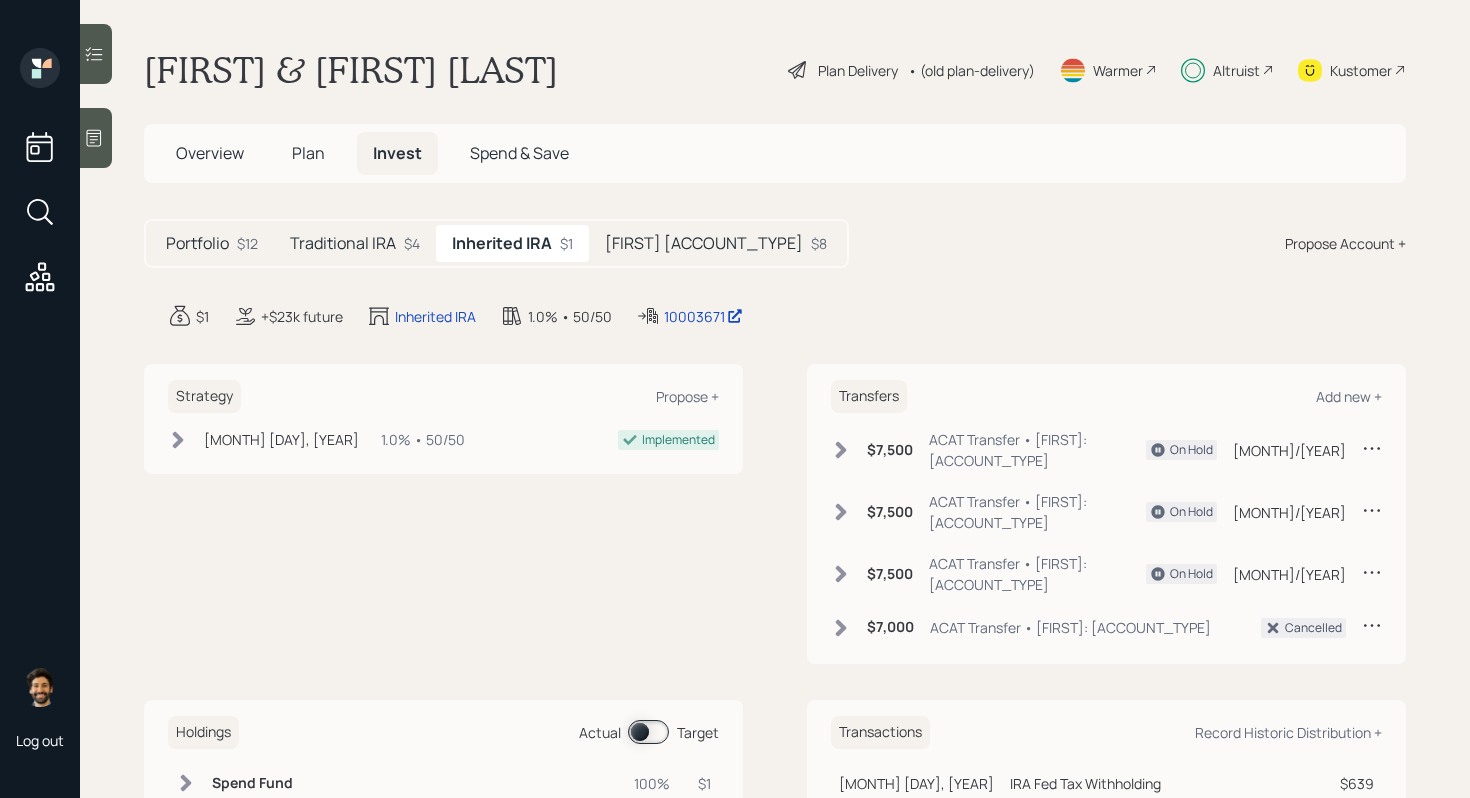 click on "Traditional IRA" at bounding box center (343, 243) 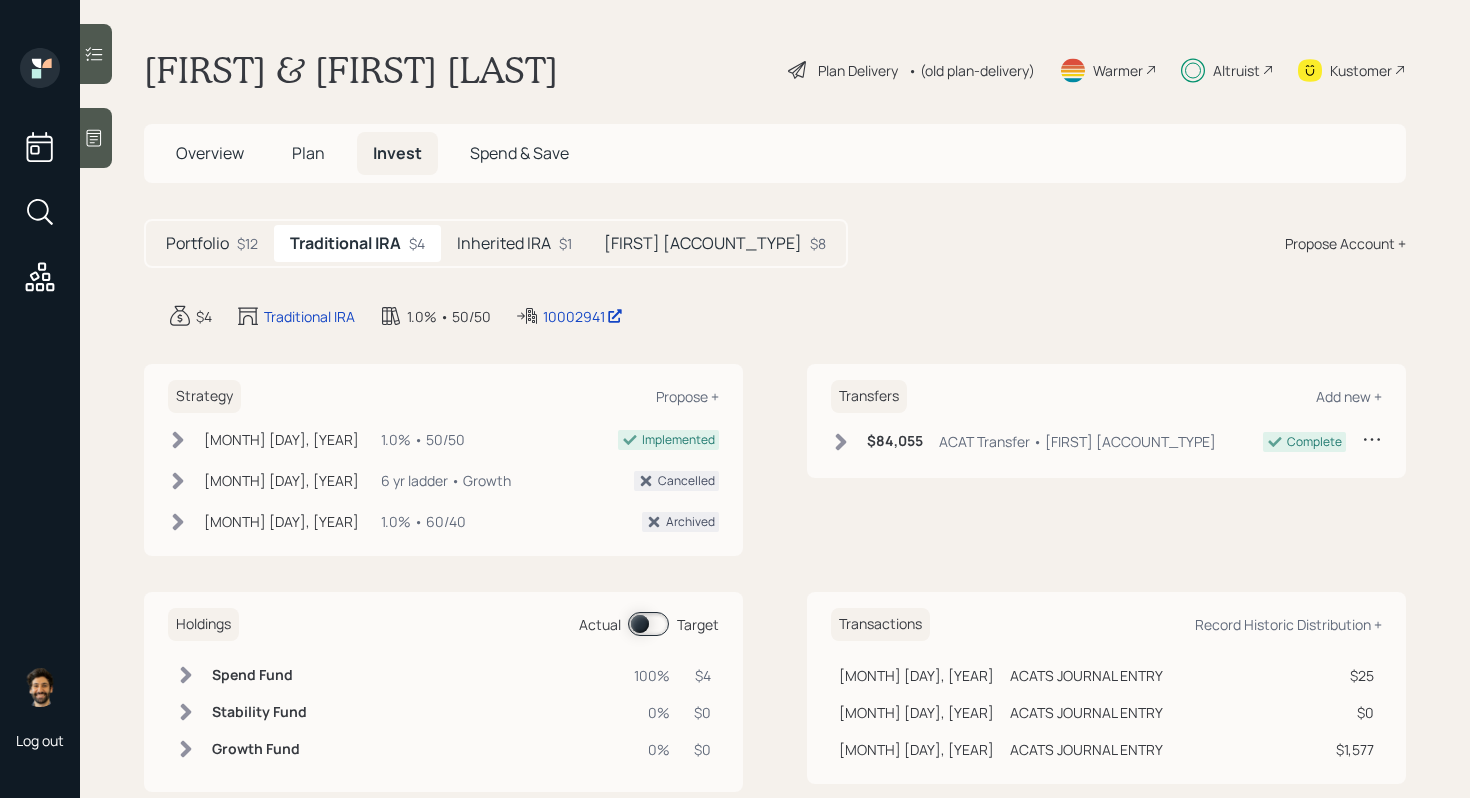 click on "Inherited IRA" at bounding box center [504, 243] 